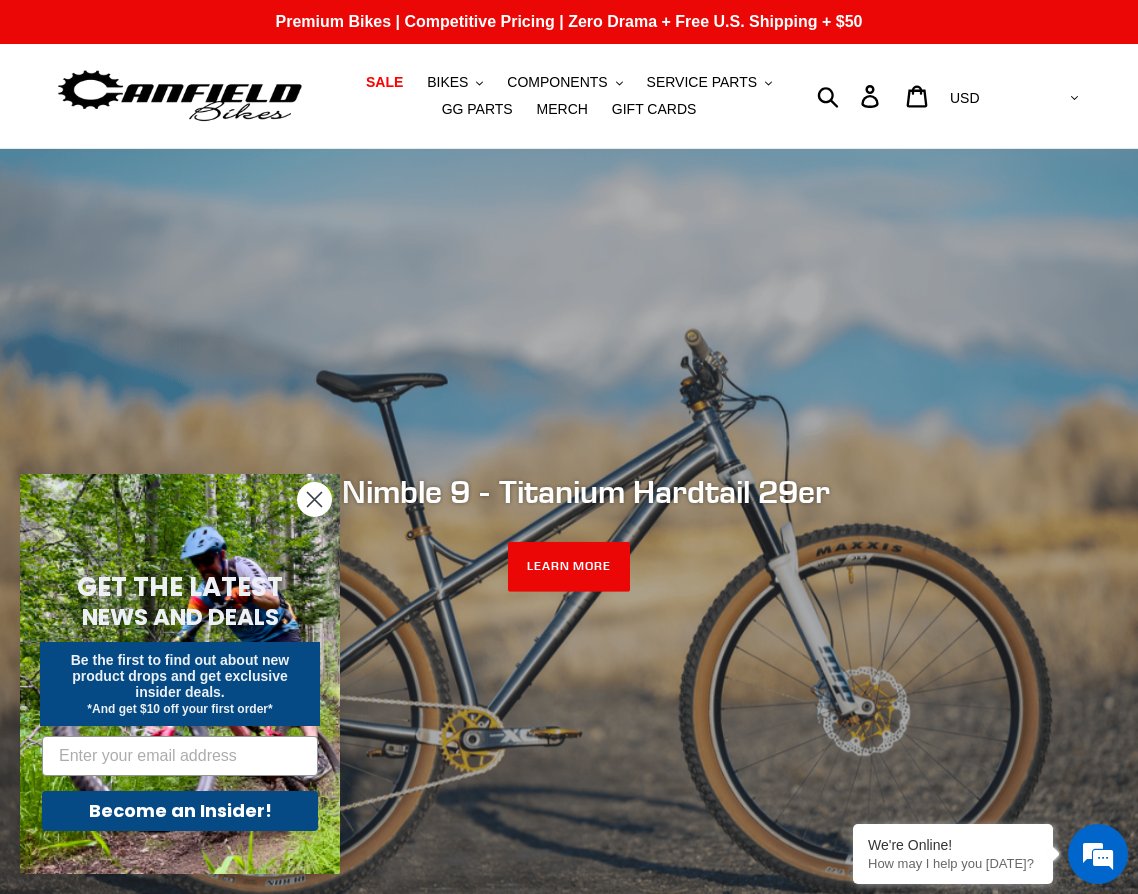 scroll, scrollTop: 0, scrollLeft: 0, axis: both 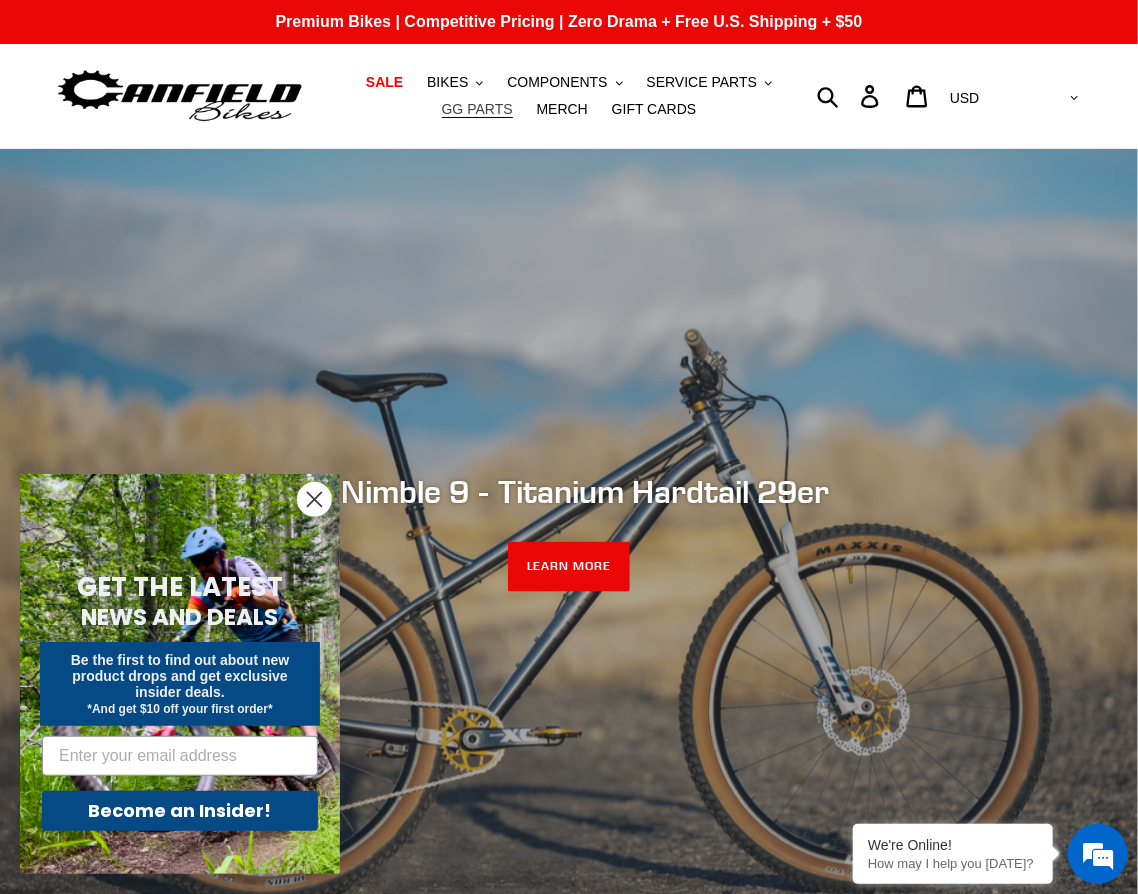 click on "GG PARTS" at bounding box center (477, 109) 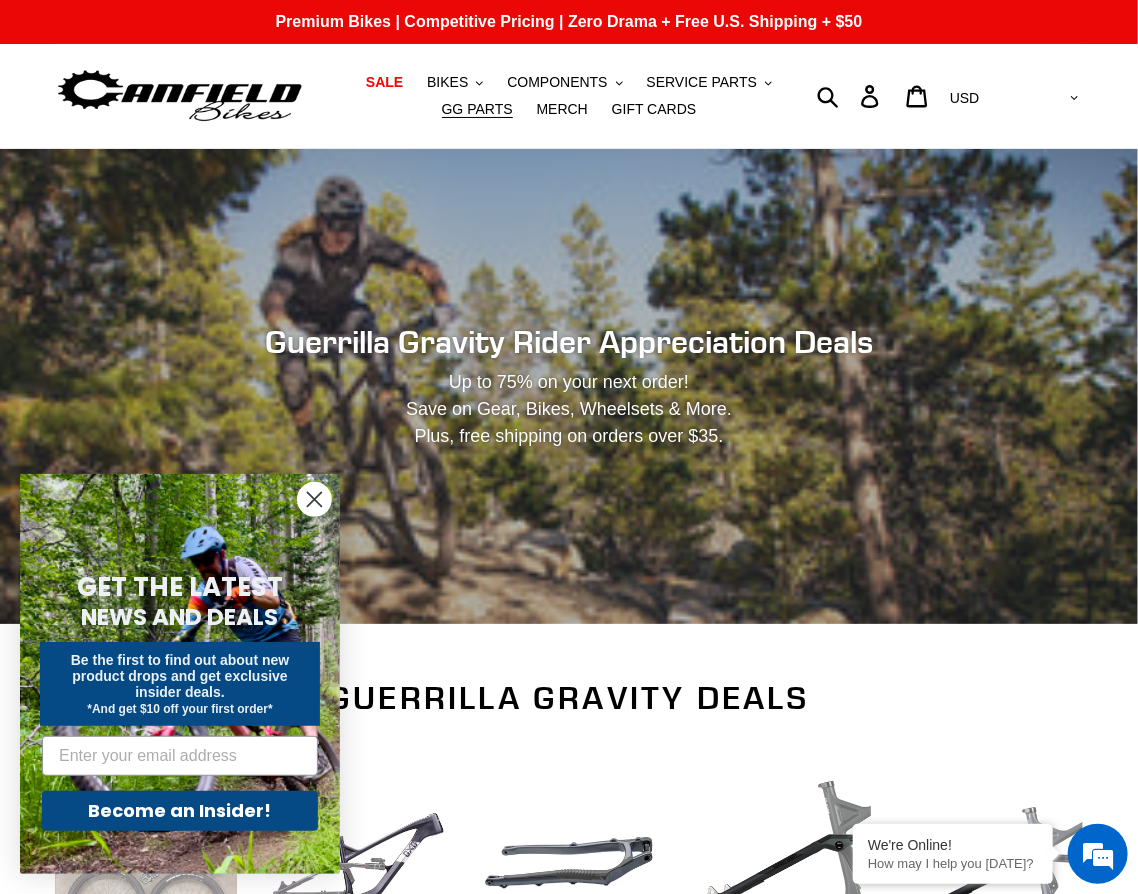 scroll, scrollTop: 261, scrollLeft: 0, axis: vertical 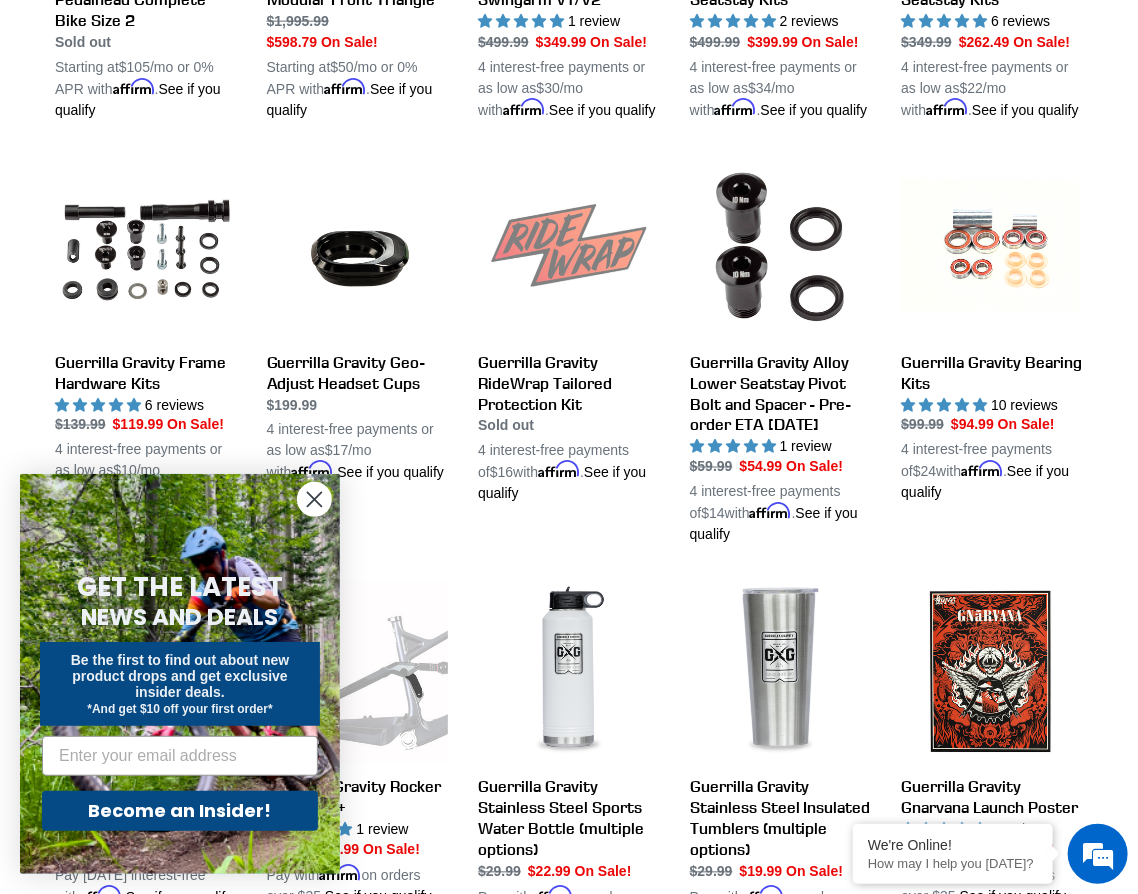 click 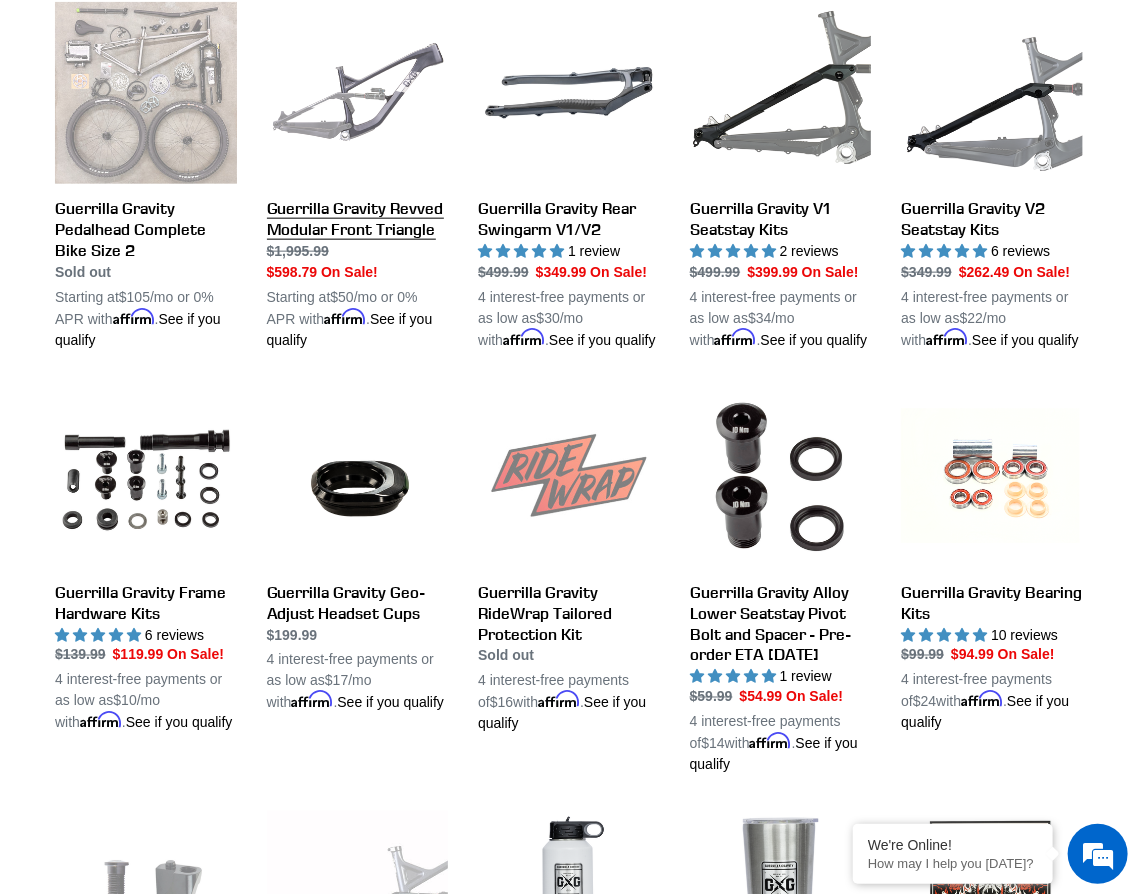 scroll, scrollTop: 800, scrollLeft: 0, axis: vertical 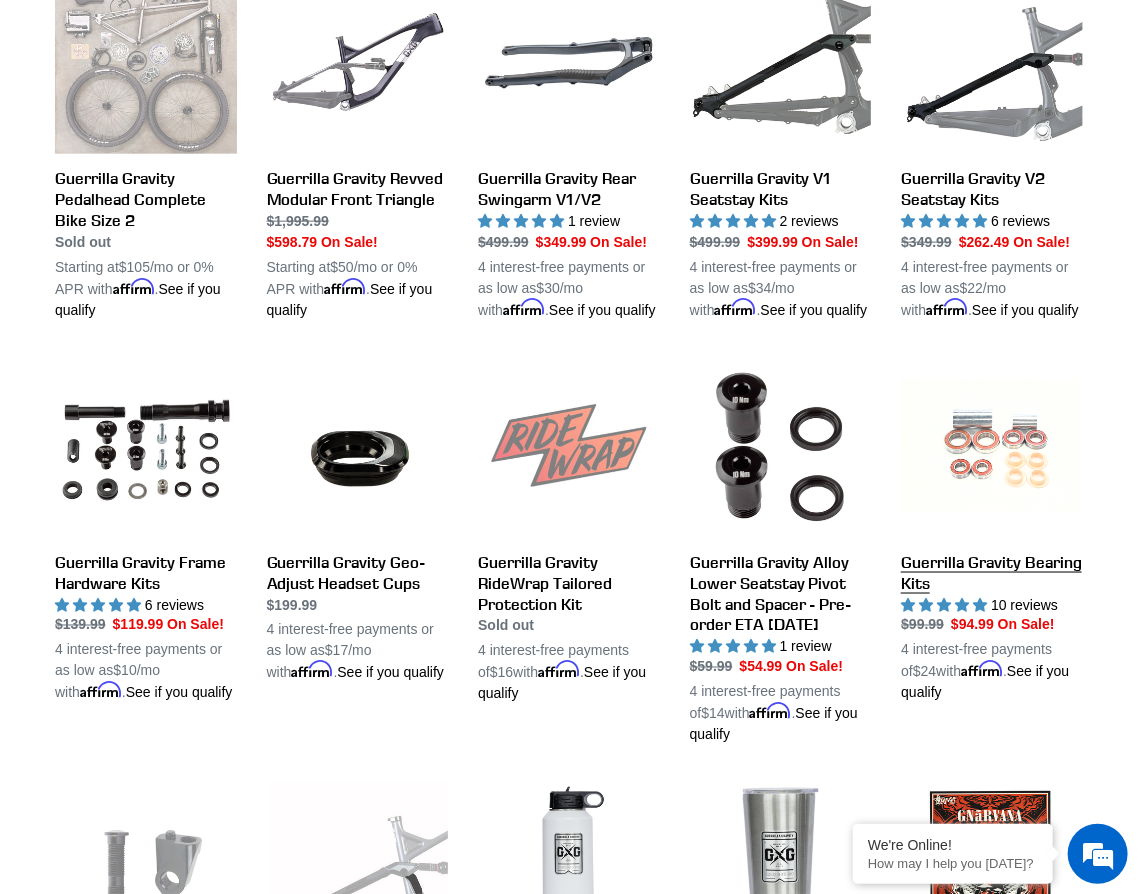 click on "Guerrilla Gravity Bearing Kits" at bounding box center [992, 530] 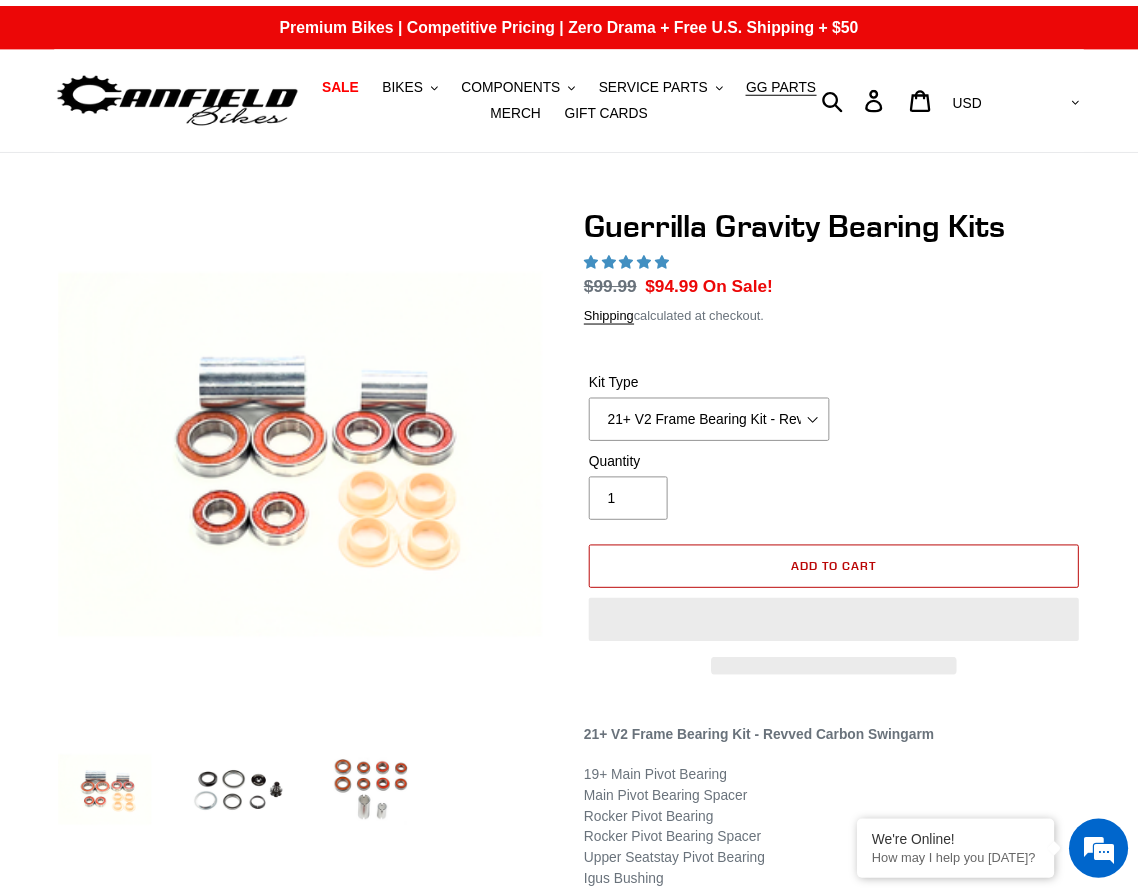 scroll, scrollTop: 0, scrollLeft: 0, axis: both 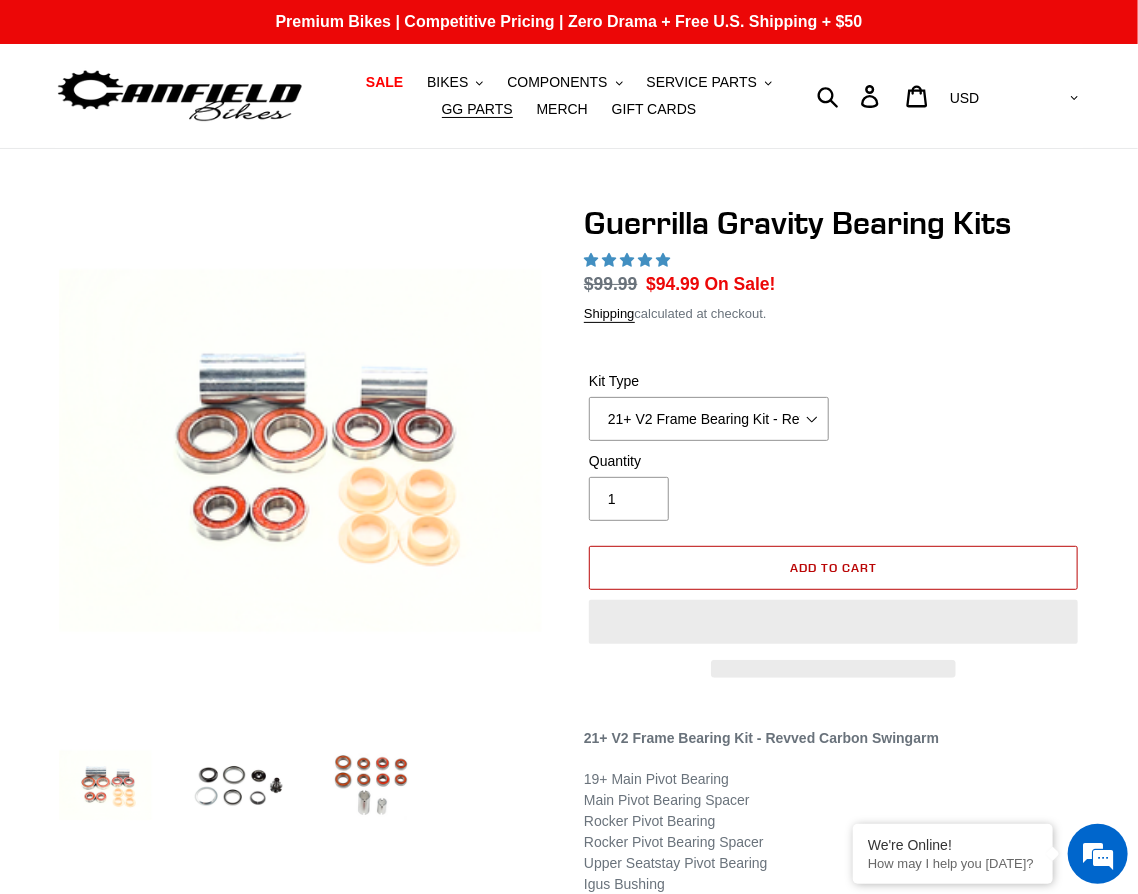 select on "highest-rating" 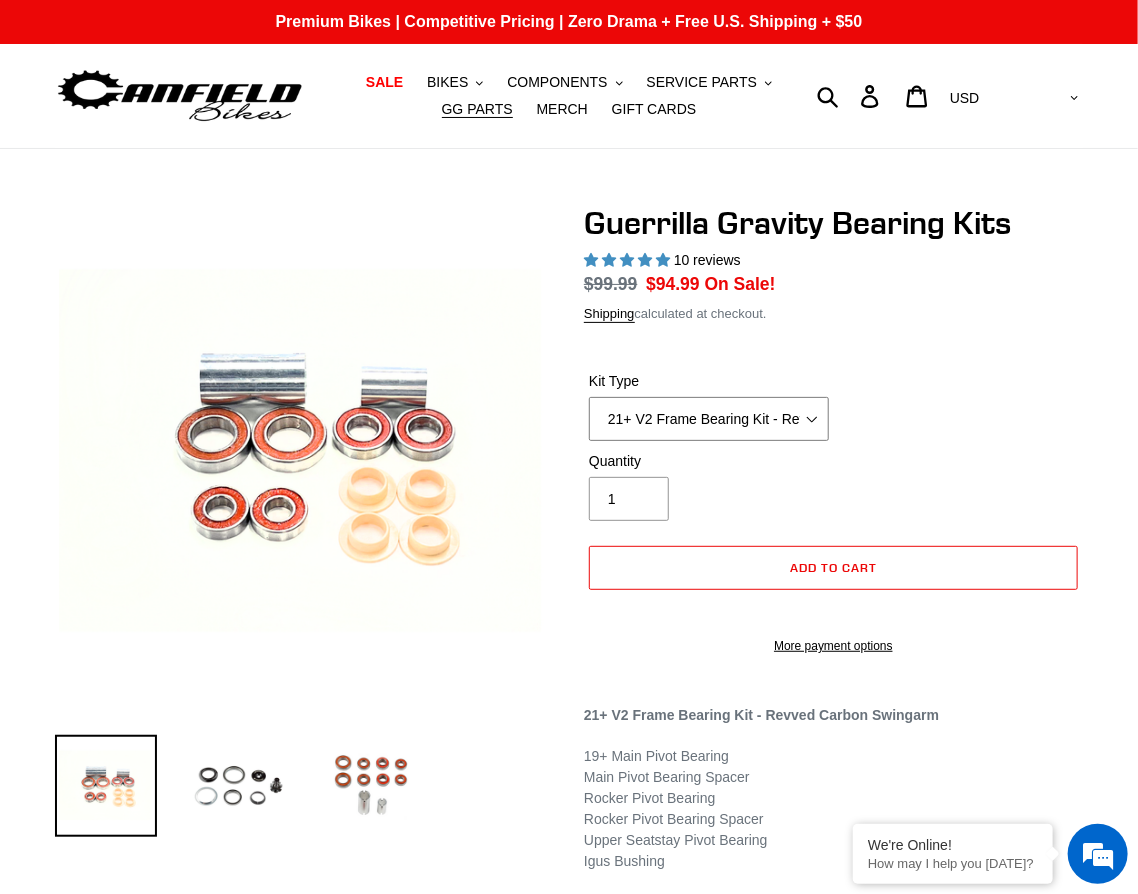 click on "21+ V2 Frame Bearing Kit - Revved Carbon Swingarm - Pre-order ETA 6/30/25
19+ V1 Frame Bearing Kit - Alloy Swingarm -Pre-order ETA 6/30/25
19+ Headset Complete Bearing Kit - In Stock" at bounding box center (709, 419) 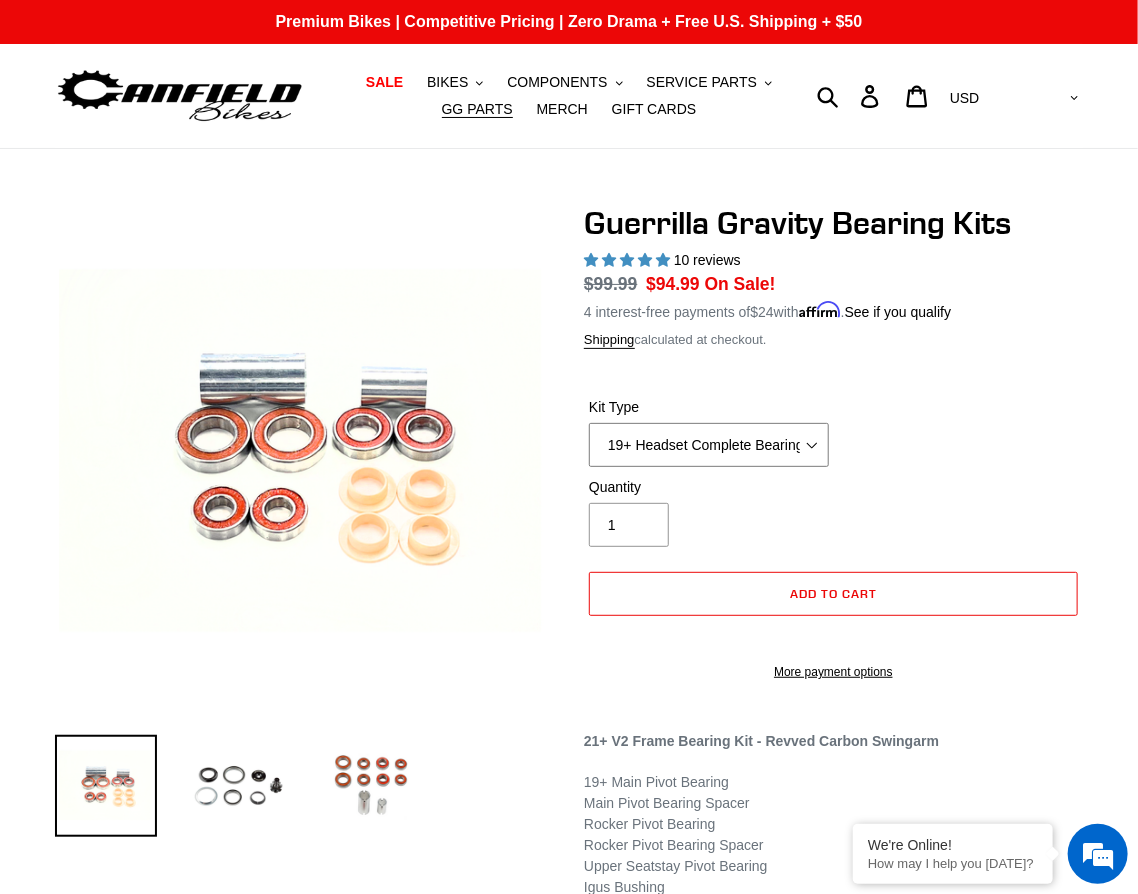 click on "21+ V2 Frame Bearing Kit - Revved Carbon Swingarm - Pre-order ETA 6/30/25
19+ V1 Frame Bearing Kit - Alloy Swingarm -Pre-order ETA 6/30/25
19+ Headset Complete Bearing Kit - In Stock" at bounding box center (709, 445) 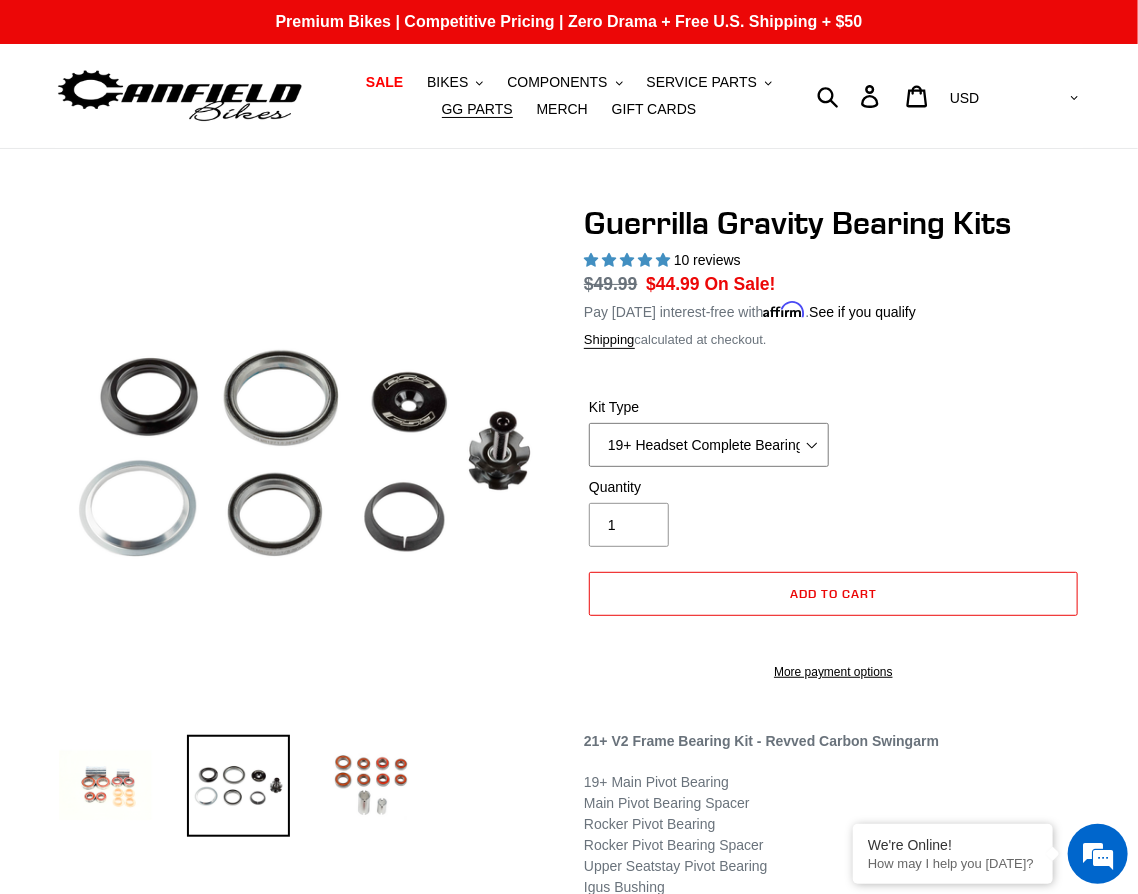 scroll, scrollTop: 0, scrollLeft: 0, axis: both 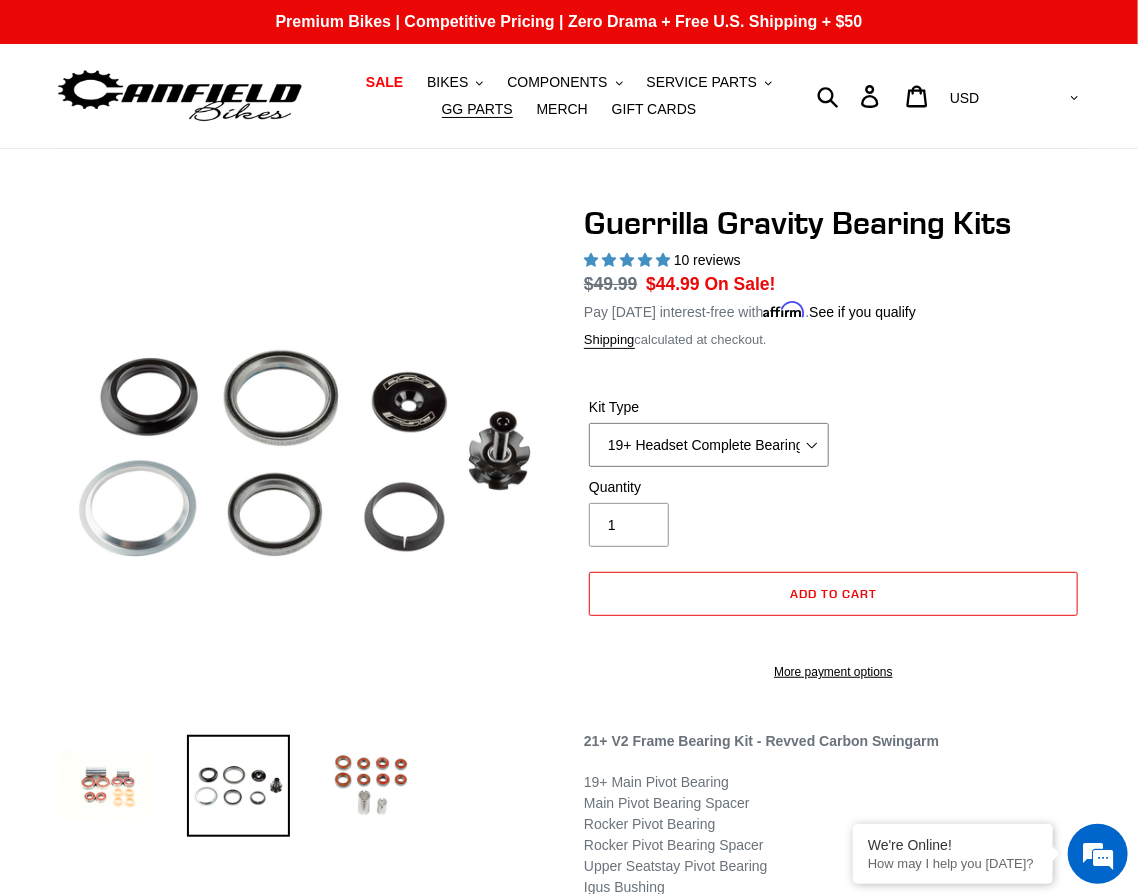 click on "21+ V2 Frame Bearing Kit - Revved Carbon Swingarm - Pre-order ETA 6/30/25
19+ V1 Frame Bearing Kit - Alloy Swingarm -Pre-order ETA 6/30/25
19+ Headset Complete Bearing Kit - In Stock" at bounding box center [709, 445] 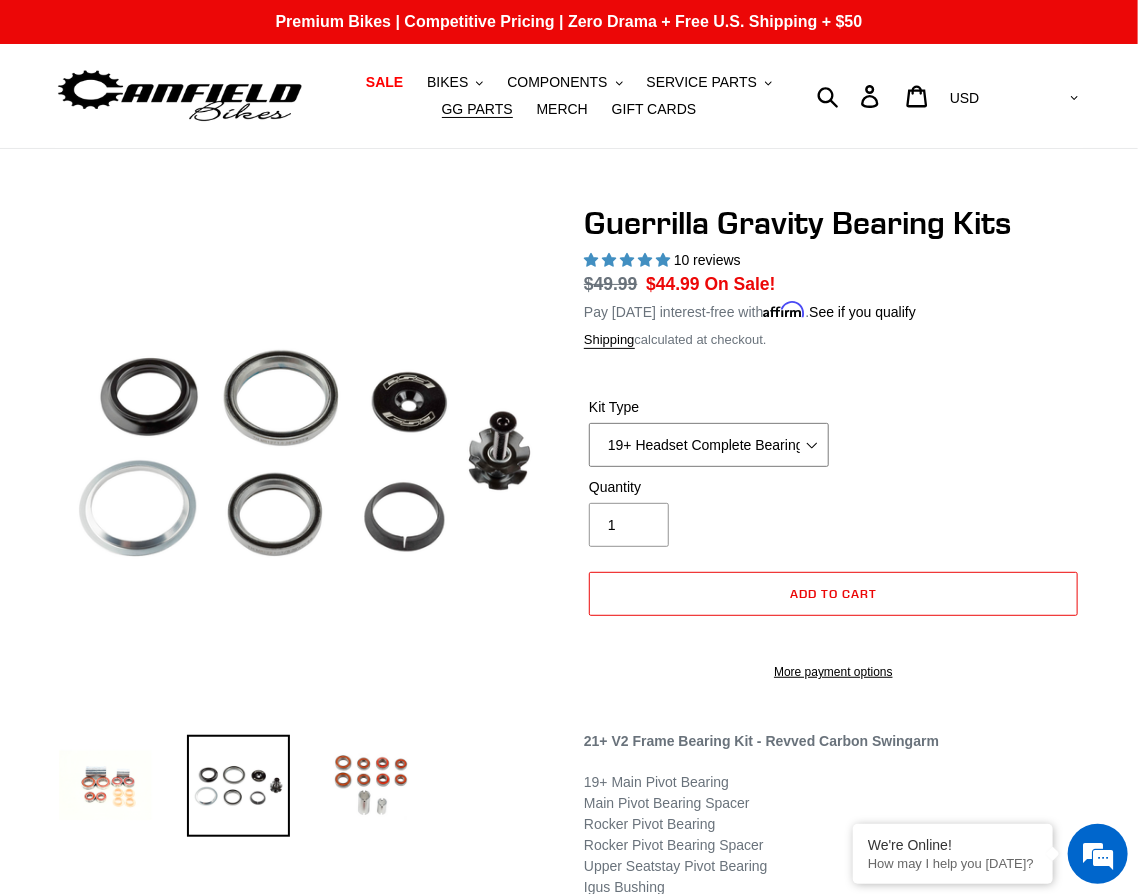 click on "21+ V2 Frame Bearing Kit - Revved Carbon Swingarm - Pre-order ETA 6/30/25
19+ V1 Frame Bearing Kit - Alloy Swingarm -Pre-order ETA 6/30/25
19+ Headset Complete Bearing Kit - In Stock" at bounding box center [709, 445] 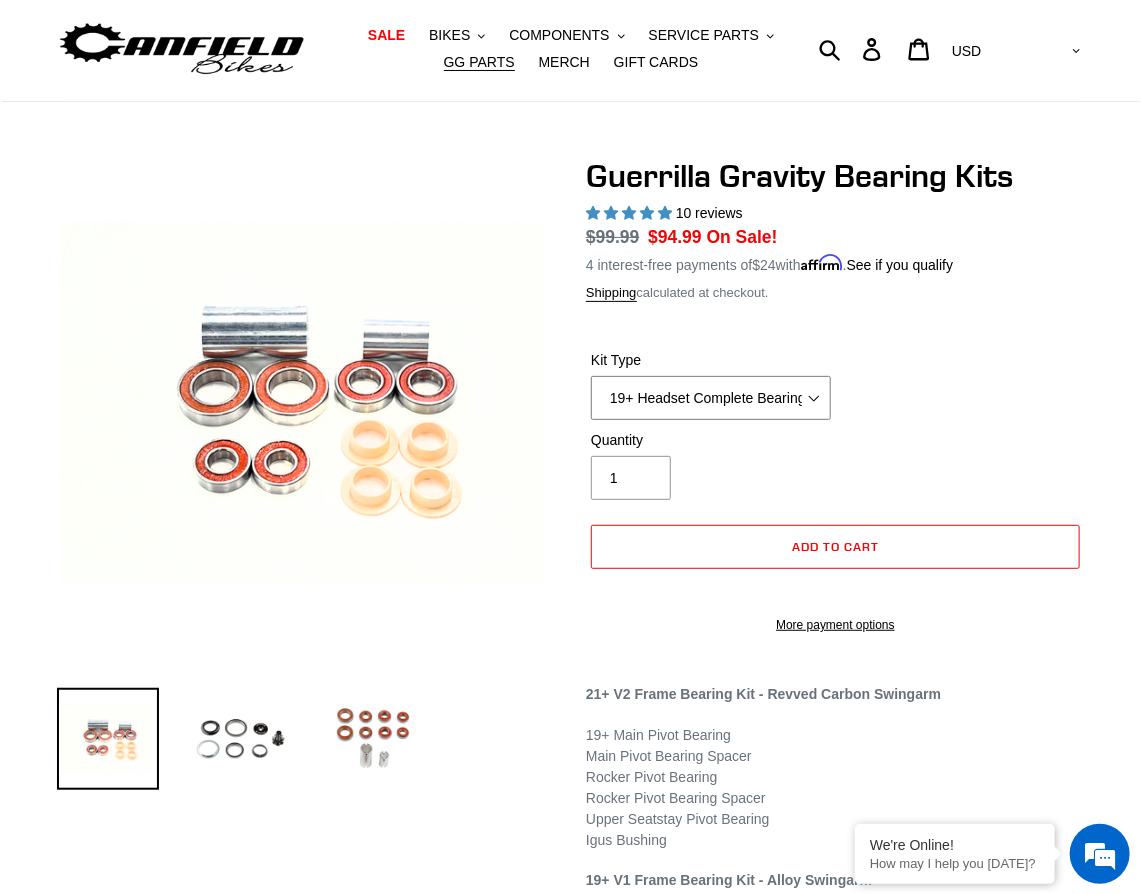 scroll, scrollTop: 0, scrollLeft: 0, axis: both 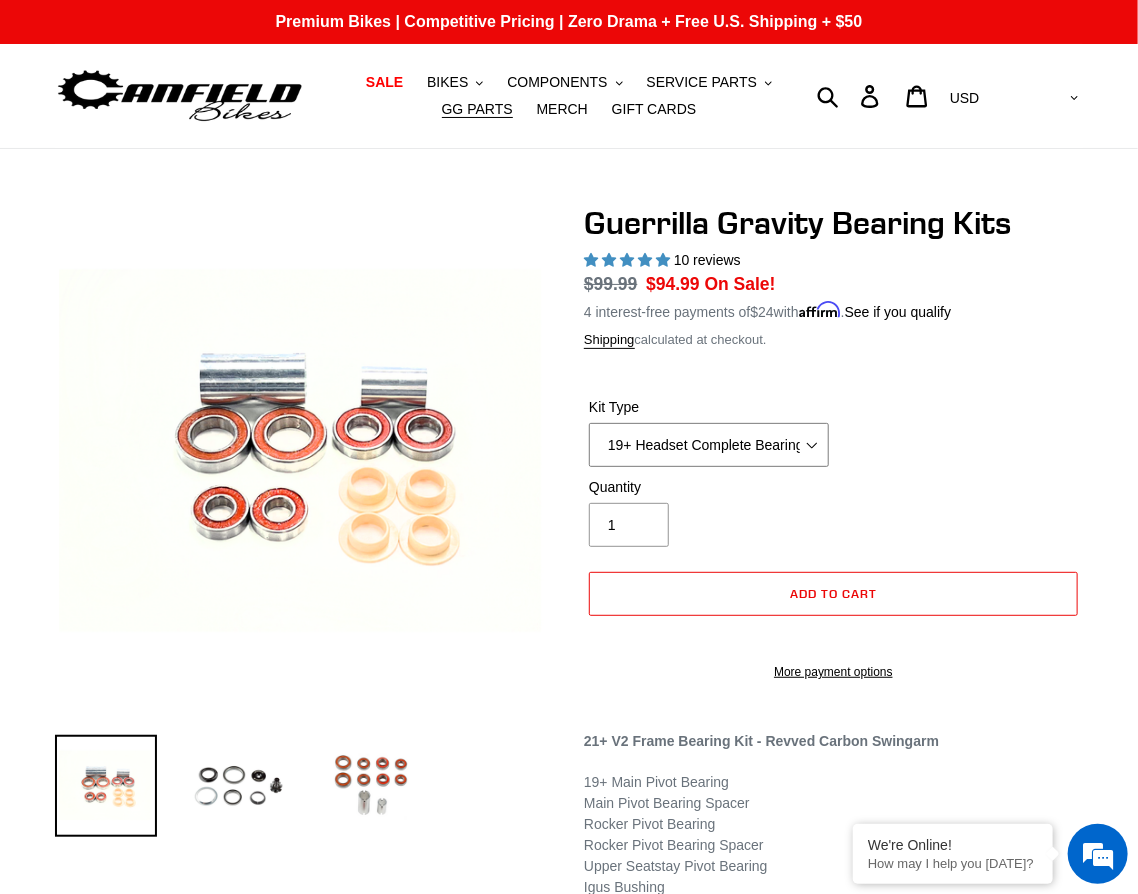 click on "21+ V2 Frame Bearing Kit - Revved Carbon Swingarm - Pre-order ETA 6/30/25
19+ V1 Frame Bearing Kit - Alloy Swingarm -Pre-order ETA 6/30/25
19+ Headset Complete Bearing Kit - In Stock" at bounding box center (709, 445) 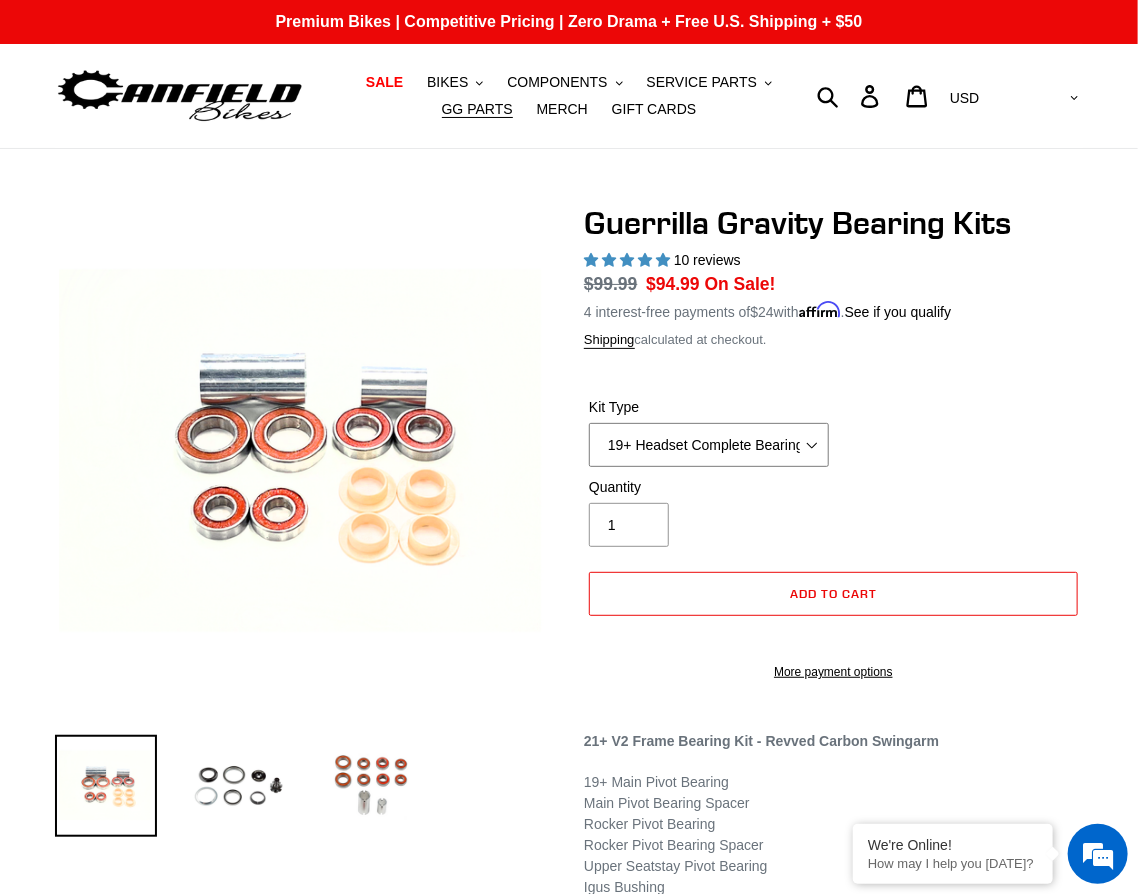 select on "19+ Headset Complete Bearing Kit - In Stock" 